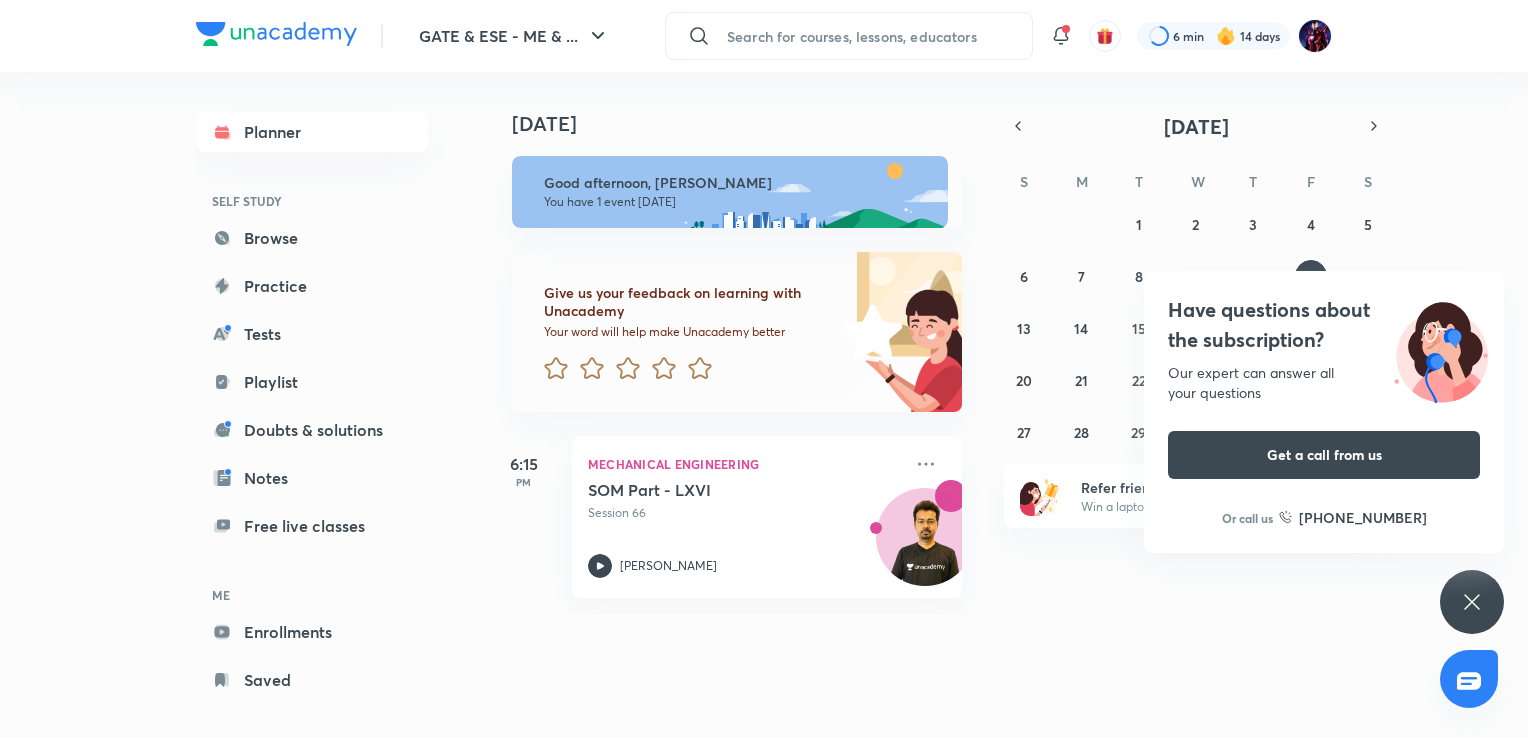 scroll, scrollTop: 0, scrollLeft: 0, axis: both 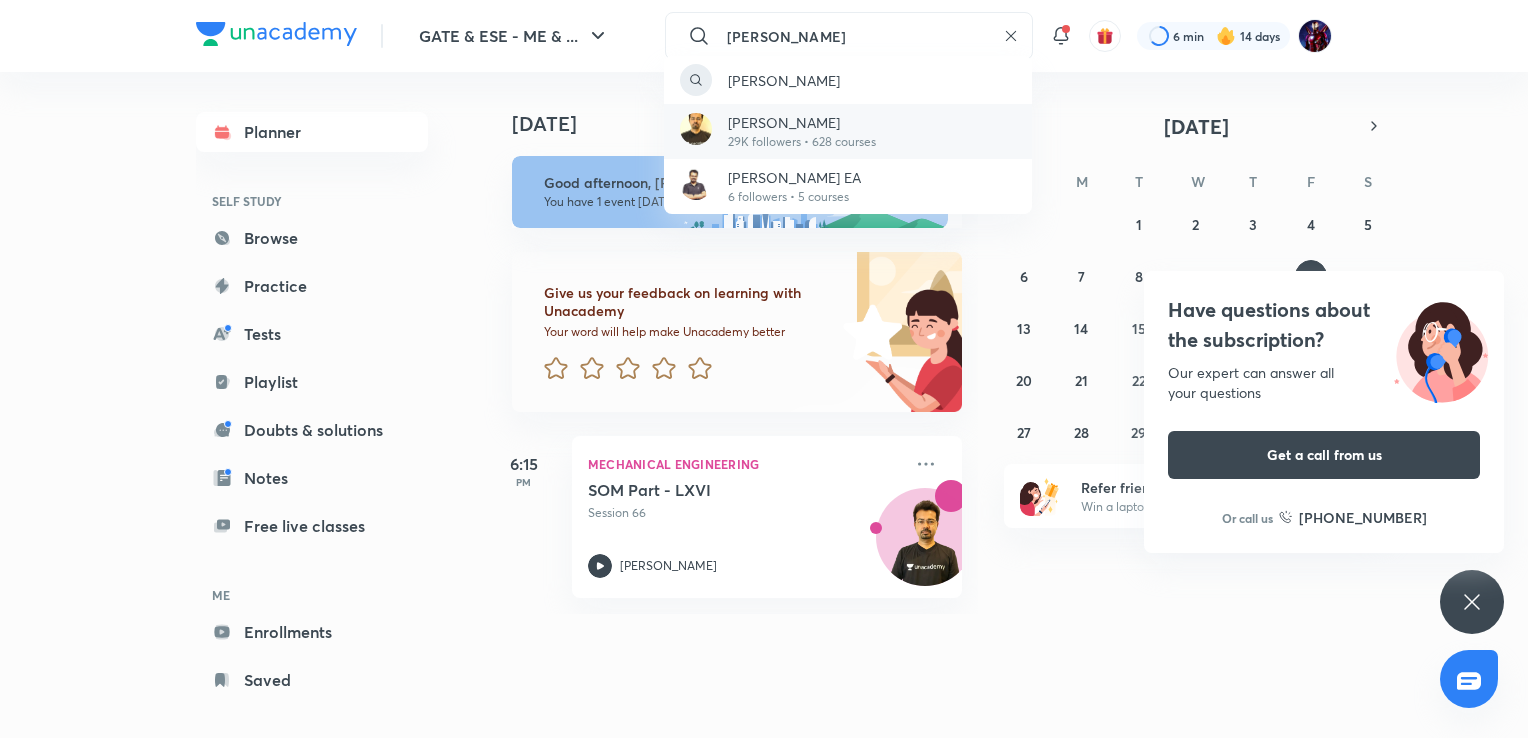 type on "[PERSON_NAME]" 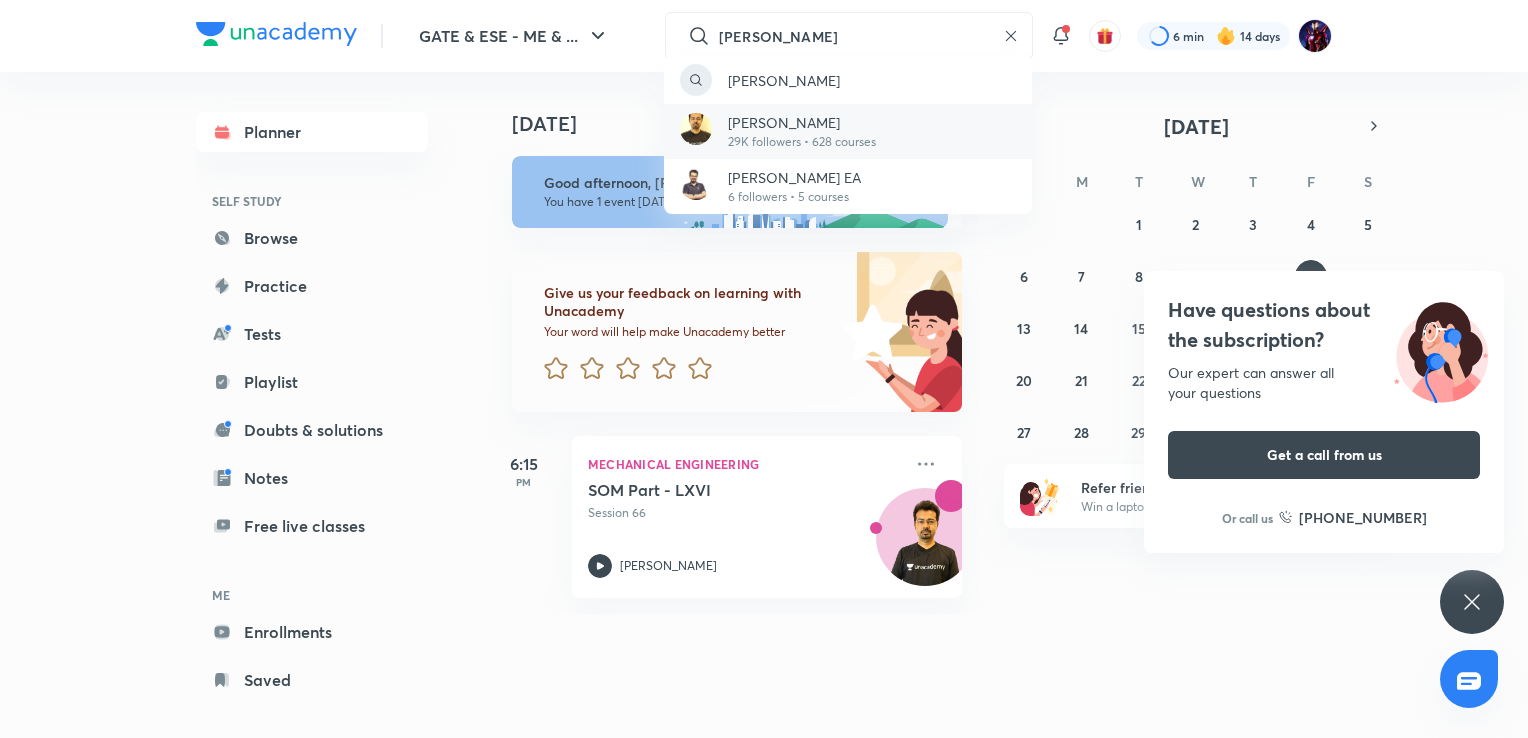 click on "29K followers • 628 courses" at bounding box center [802, 142] 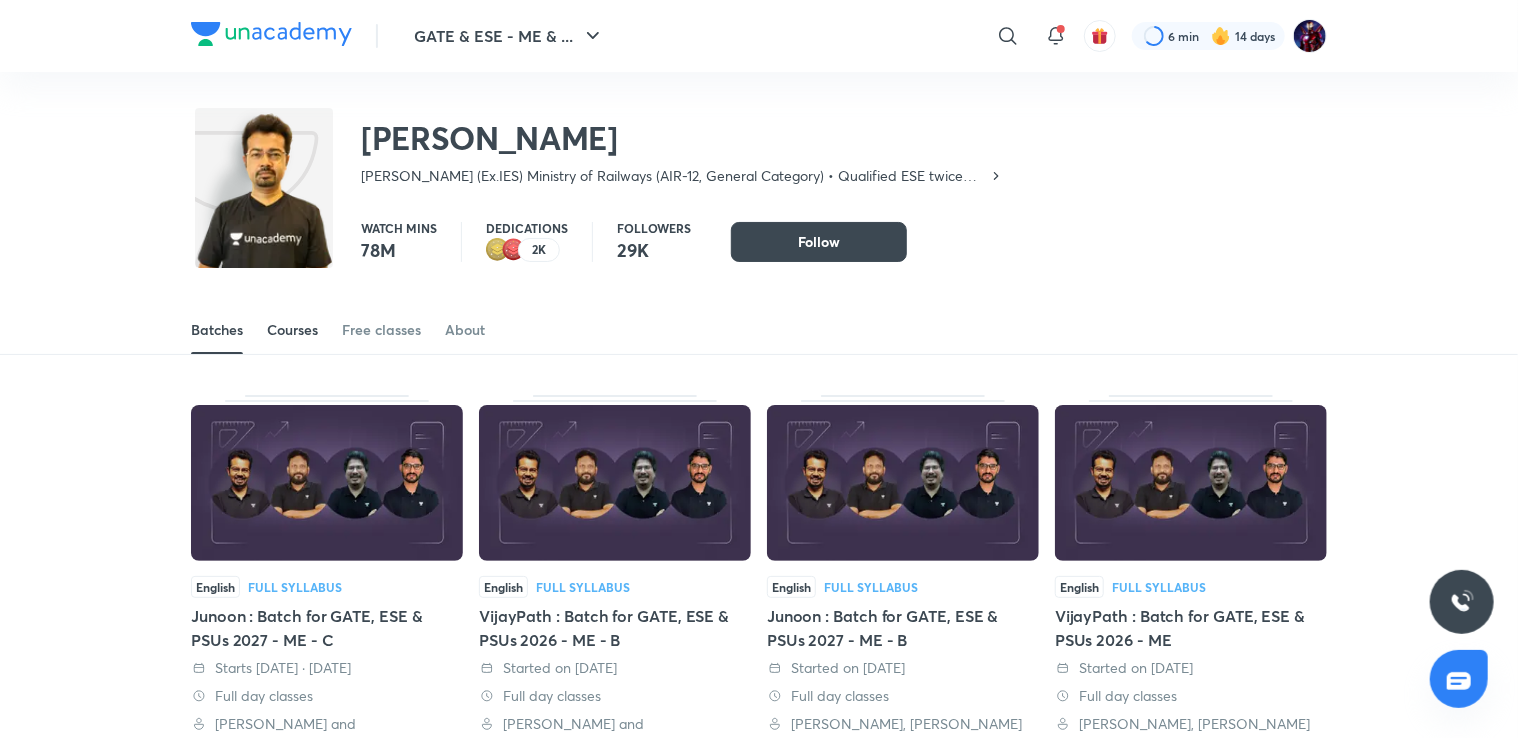 click on "Courses" at bounding box center (292, 330) 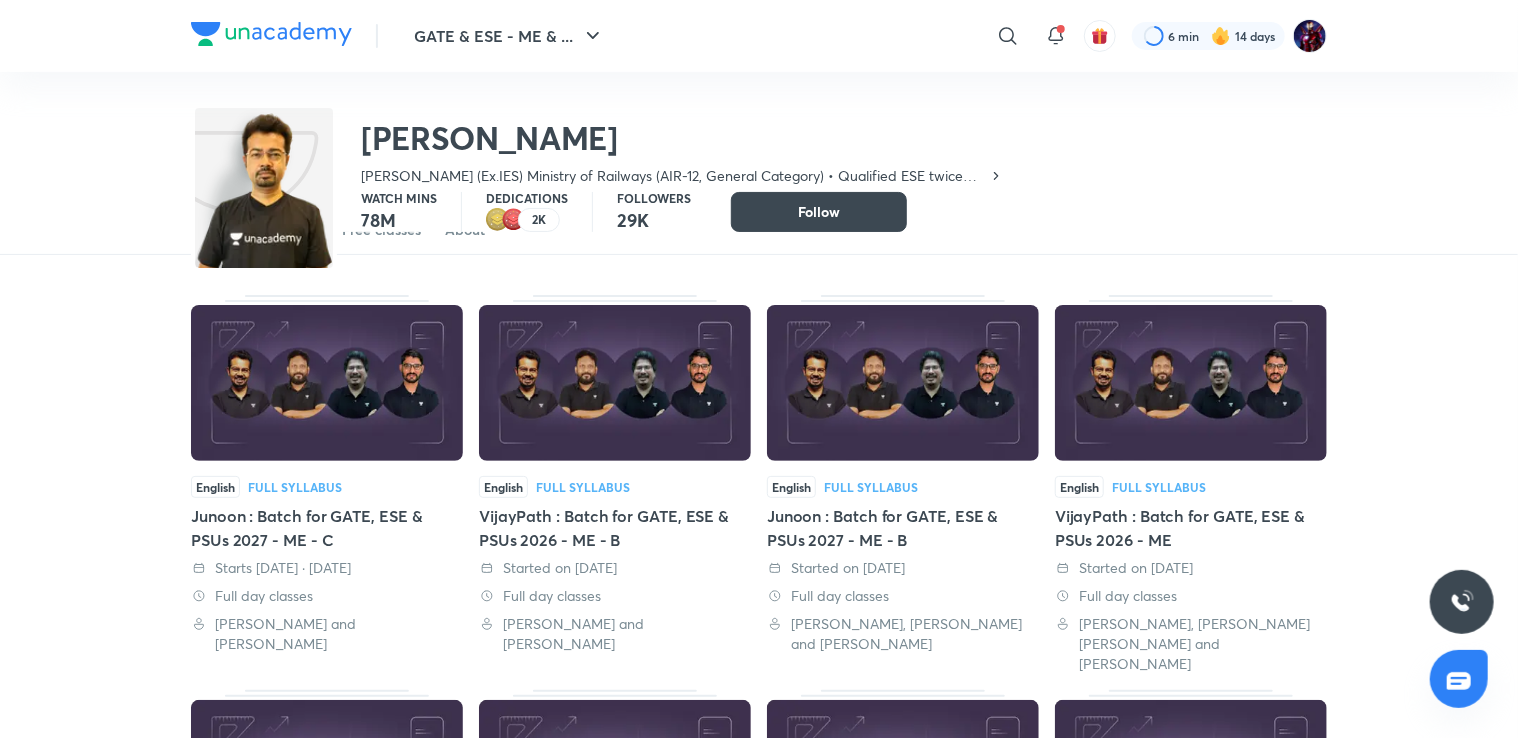 scroll, scrollTop: 102, scrollLeft: 0, axis: vertical 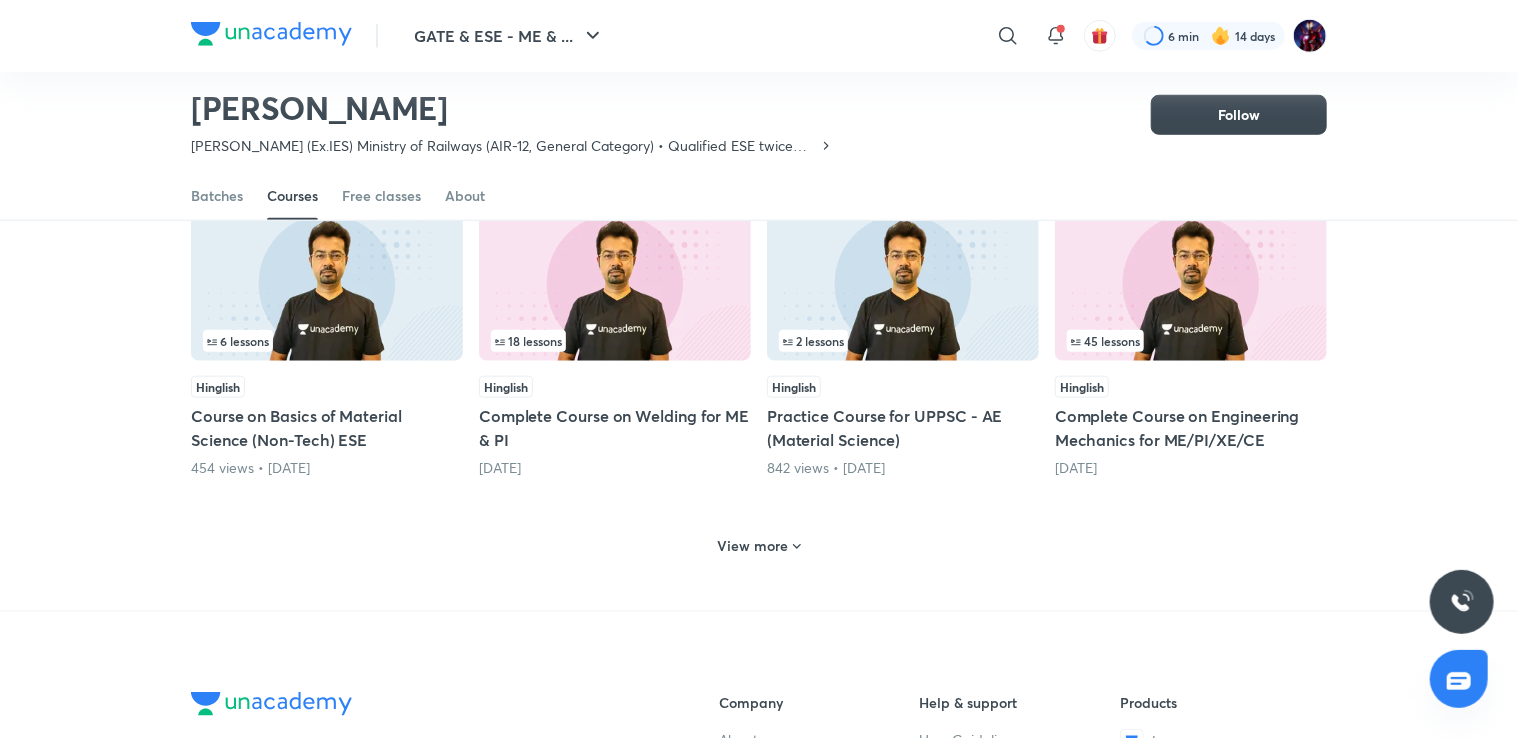 click at bounding box center (1191, 283) 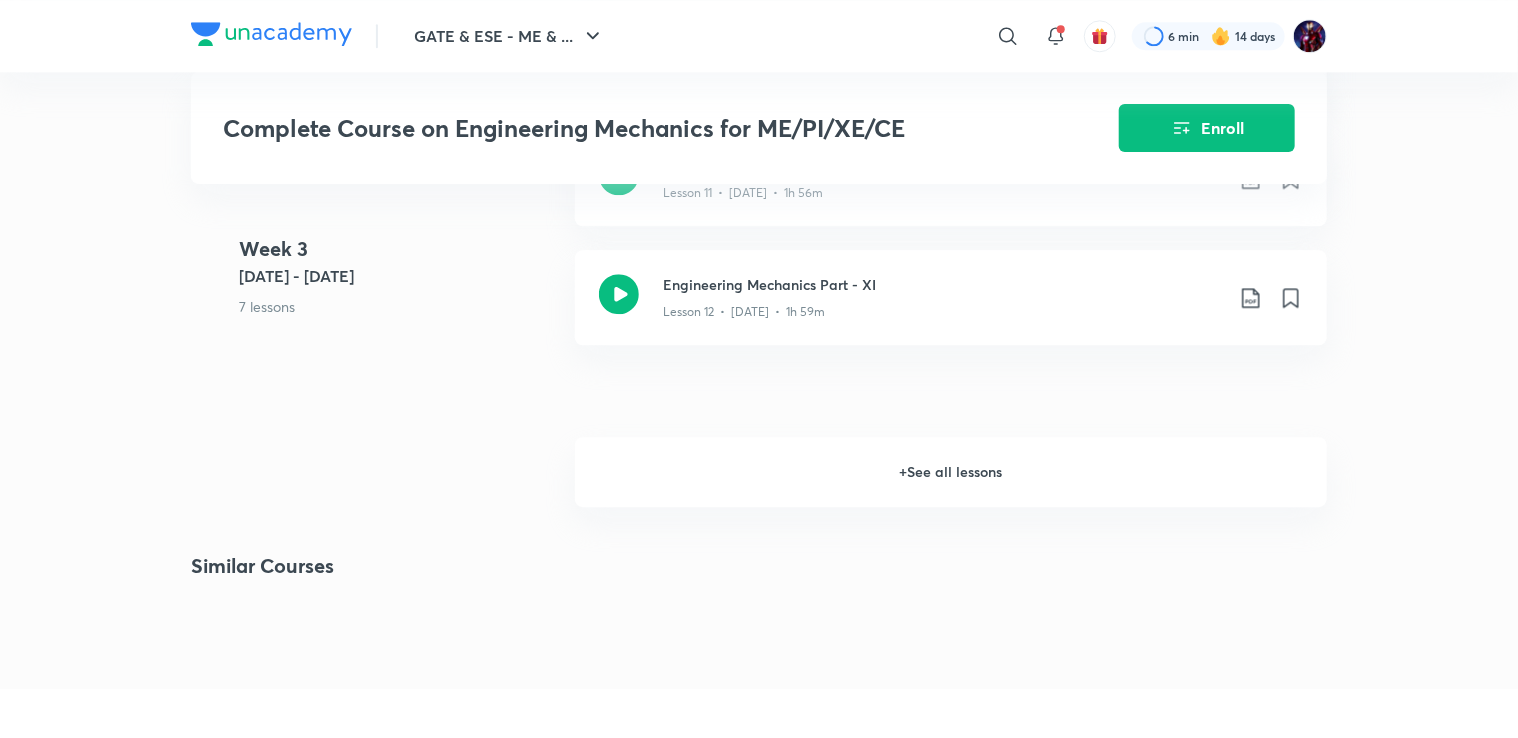 scroll, scrollTop: 2590, scrollLeft: 0, axis: vertical 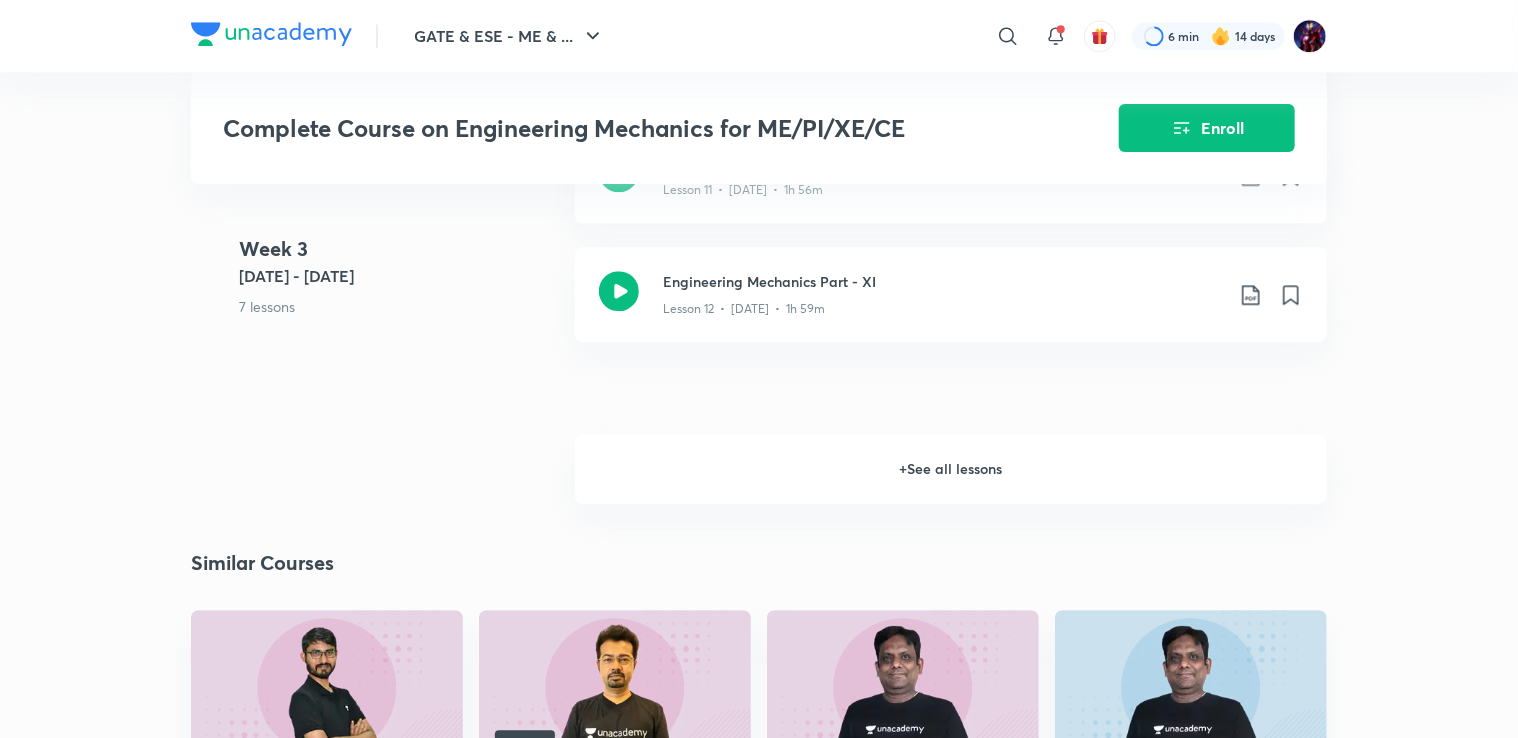 click on "+  See all lessons" at bounding box center (951, 469) 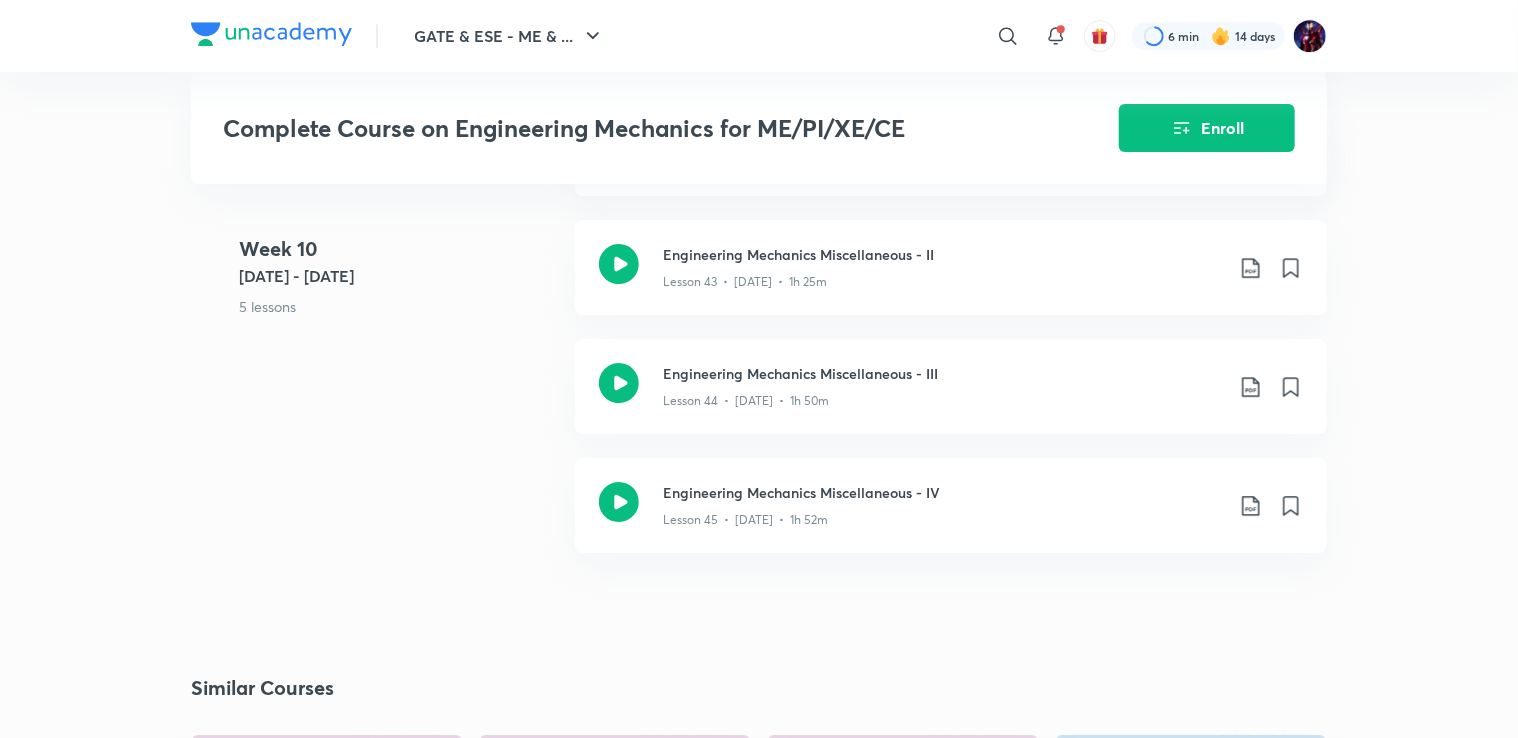 scroll, scrollTop: 7061, scrollLeft: 0, axis: vertical 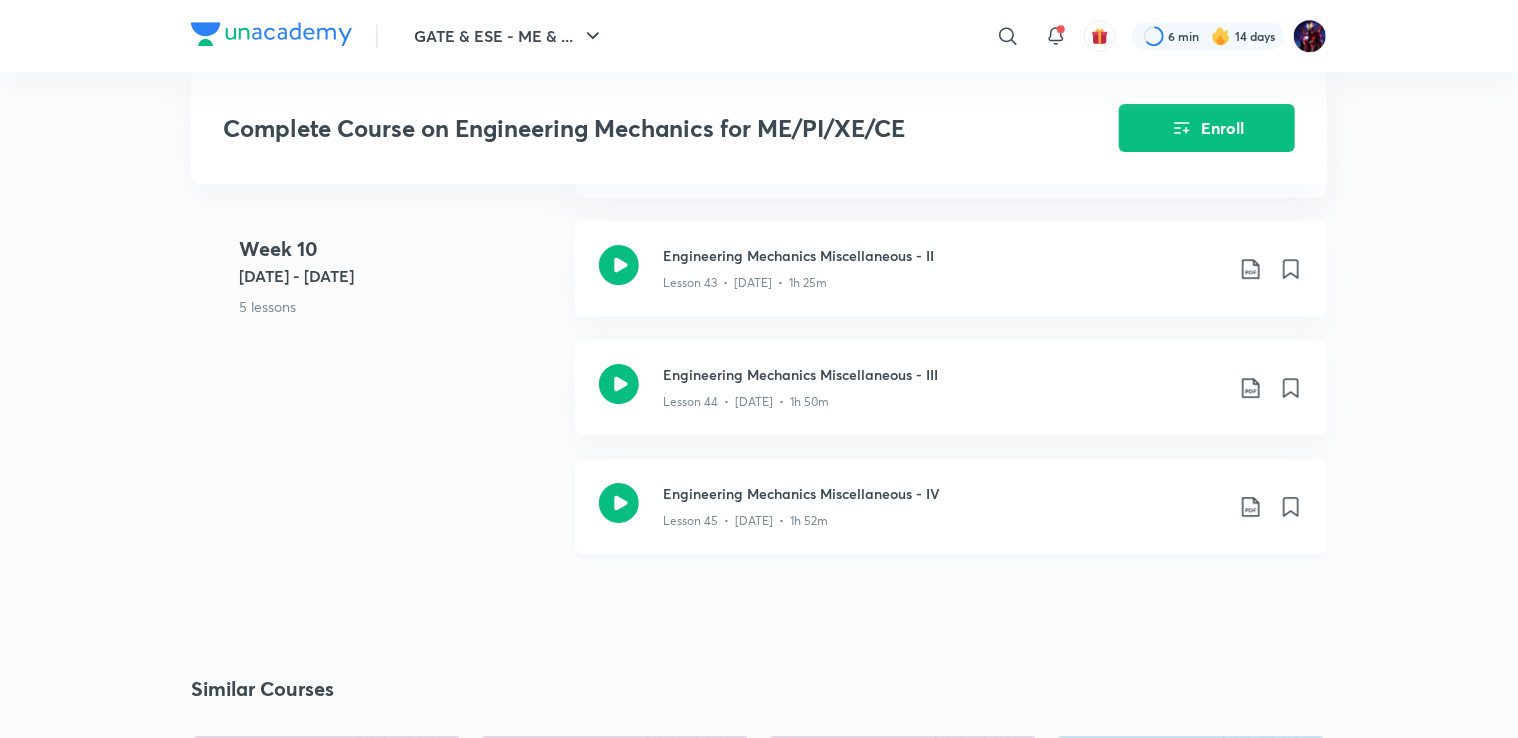 click on "Engineering Mechanics Miscellaneous - IV" at bounding box center (943, 493) 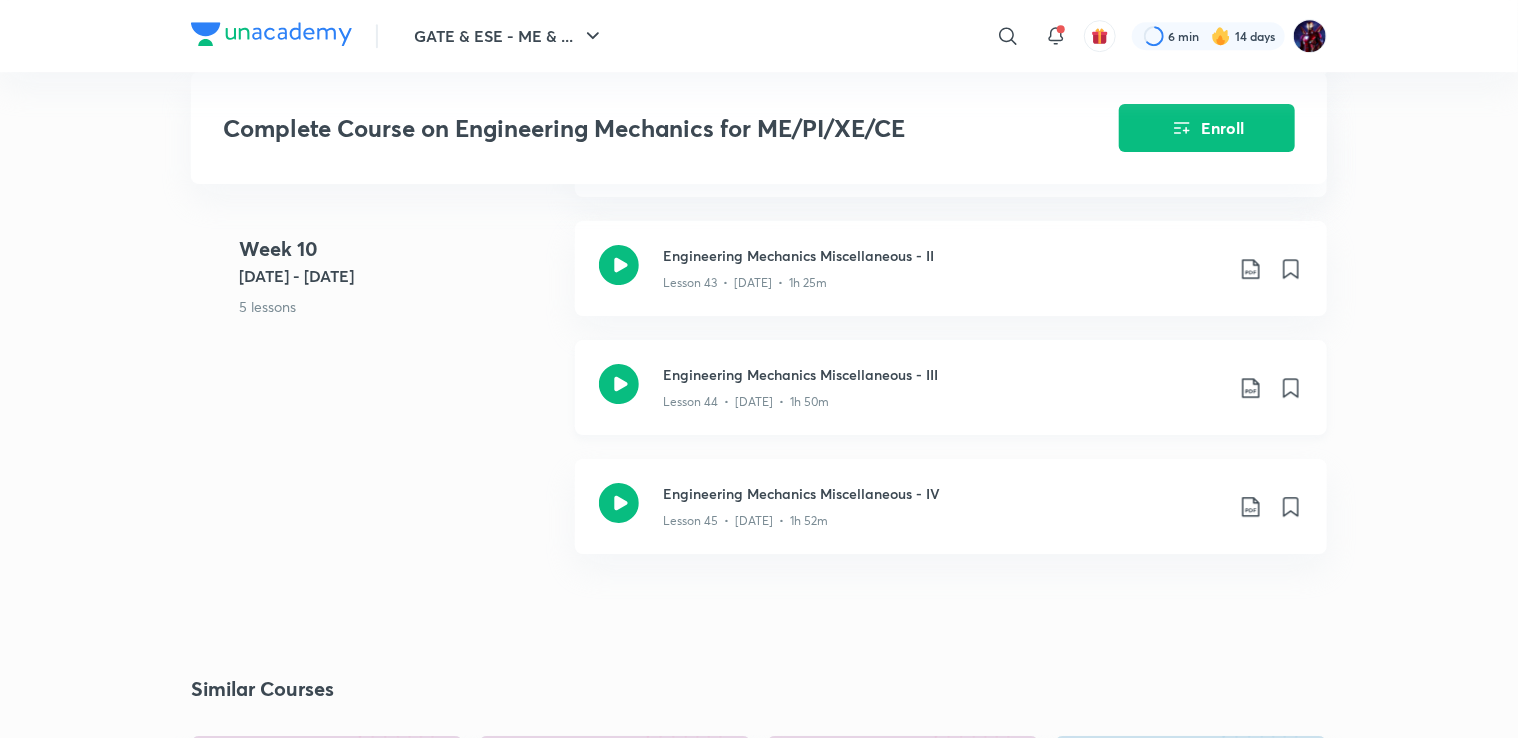 click 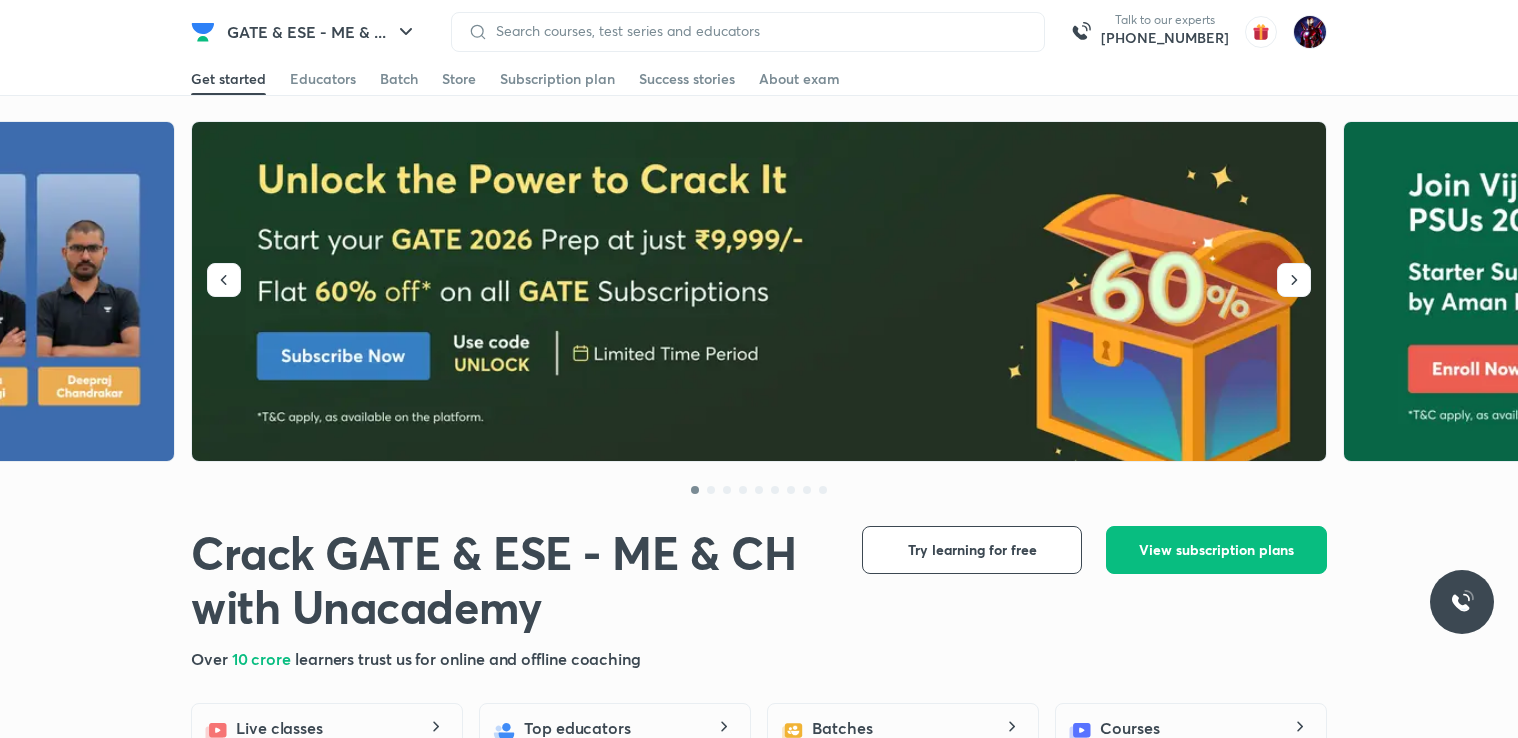 scroll, scrollTop: 0, scrollLeft: 0, axis: both 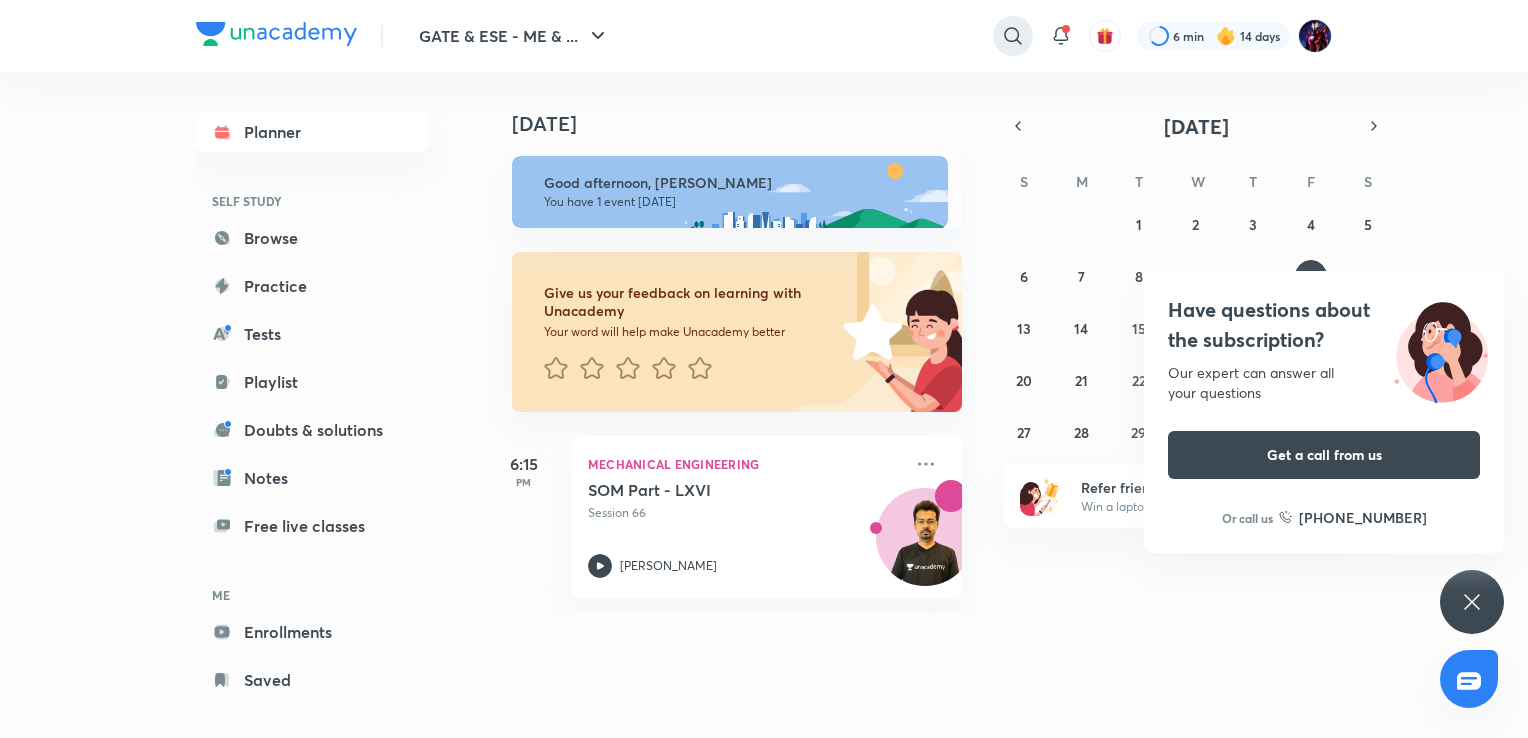 click 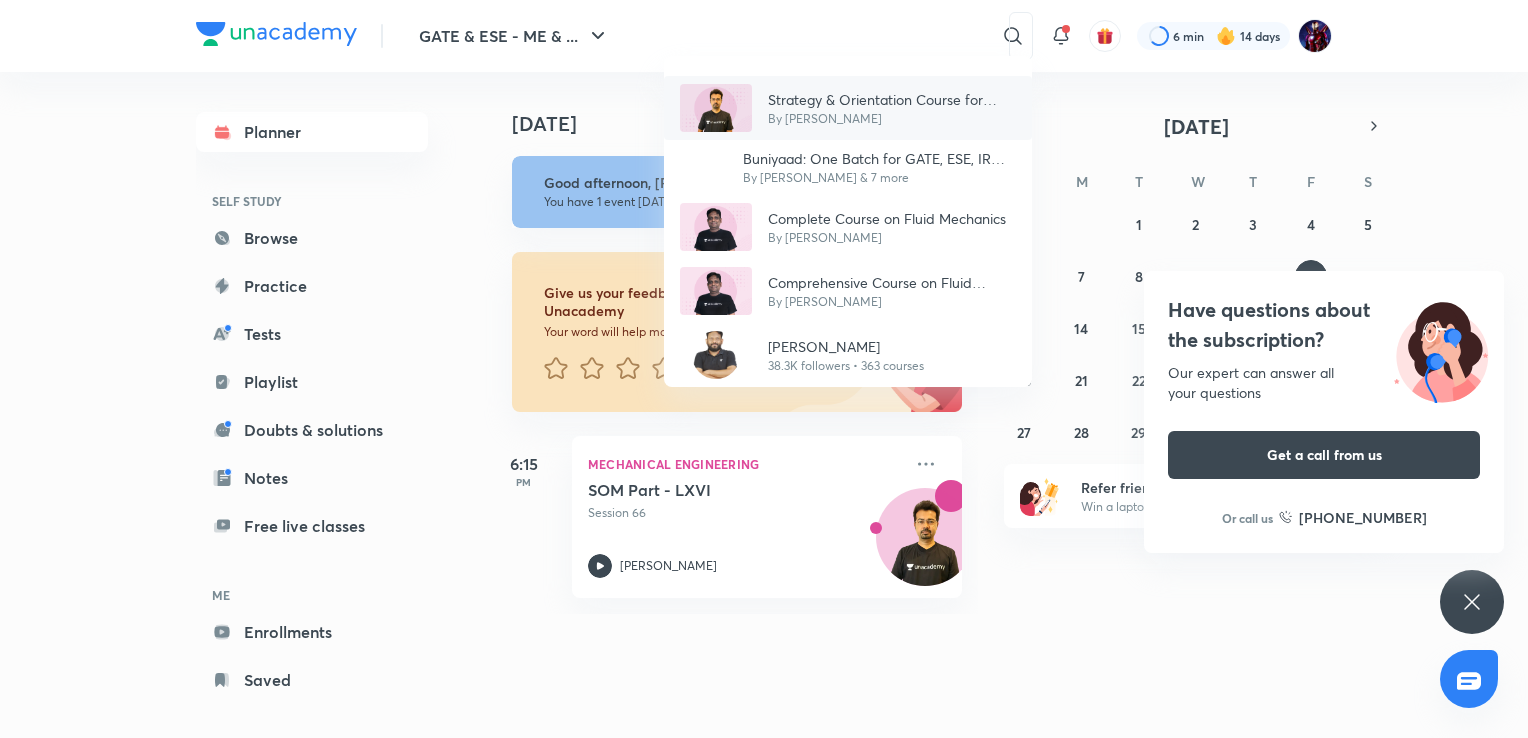 click on "By S K Mondal" at bounding box center [892, 119] 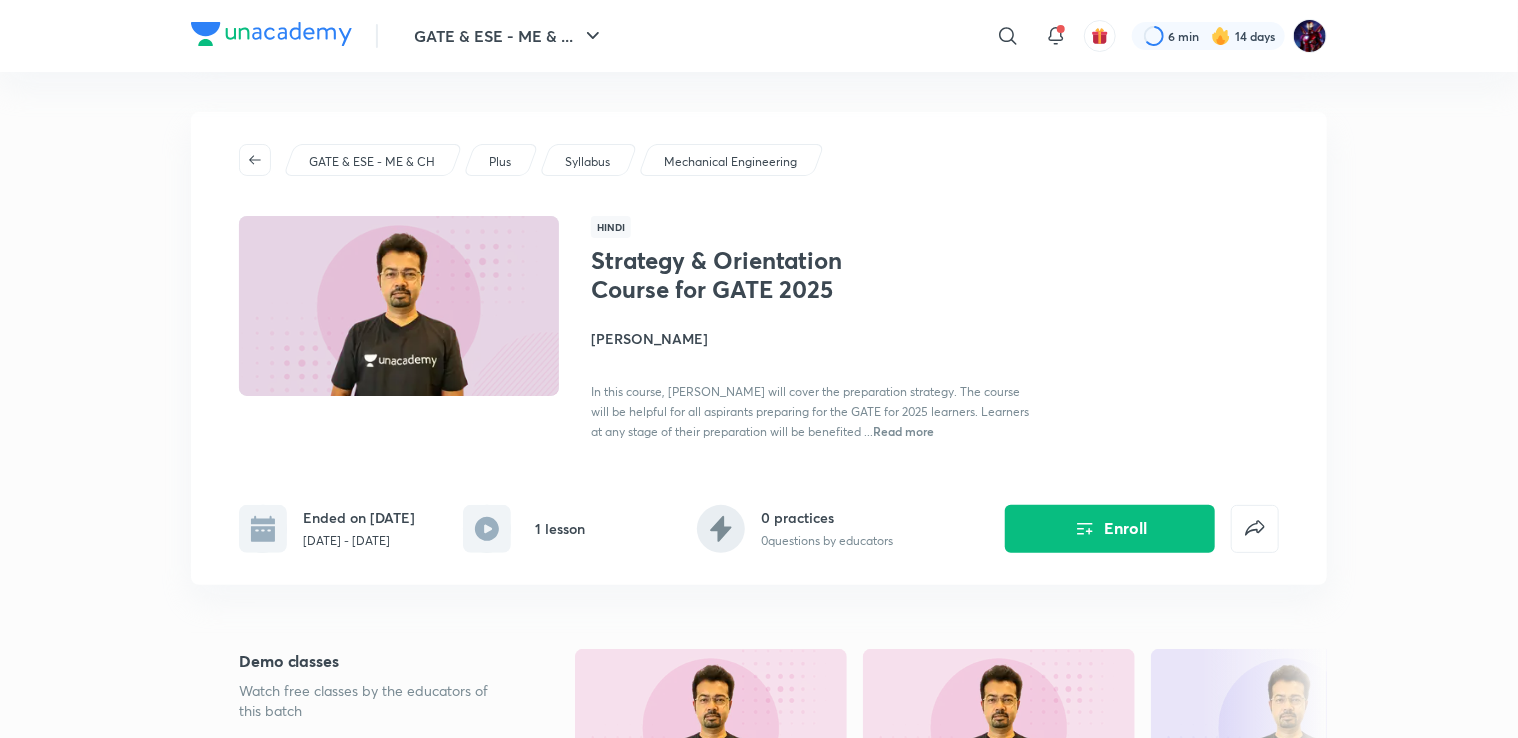 click on "[PERSON_NAME]" at bounding box center (815, 338) 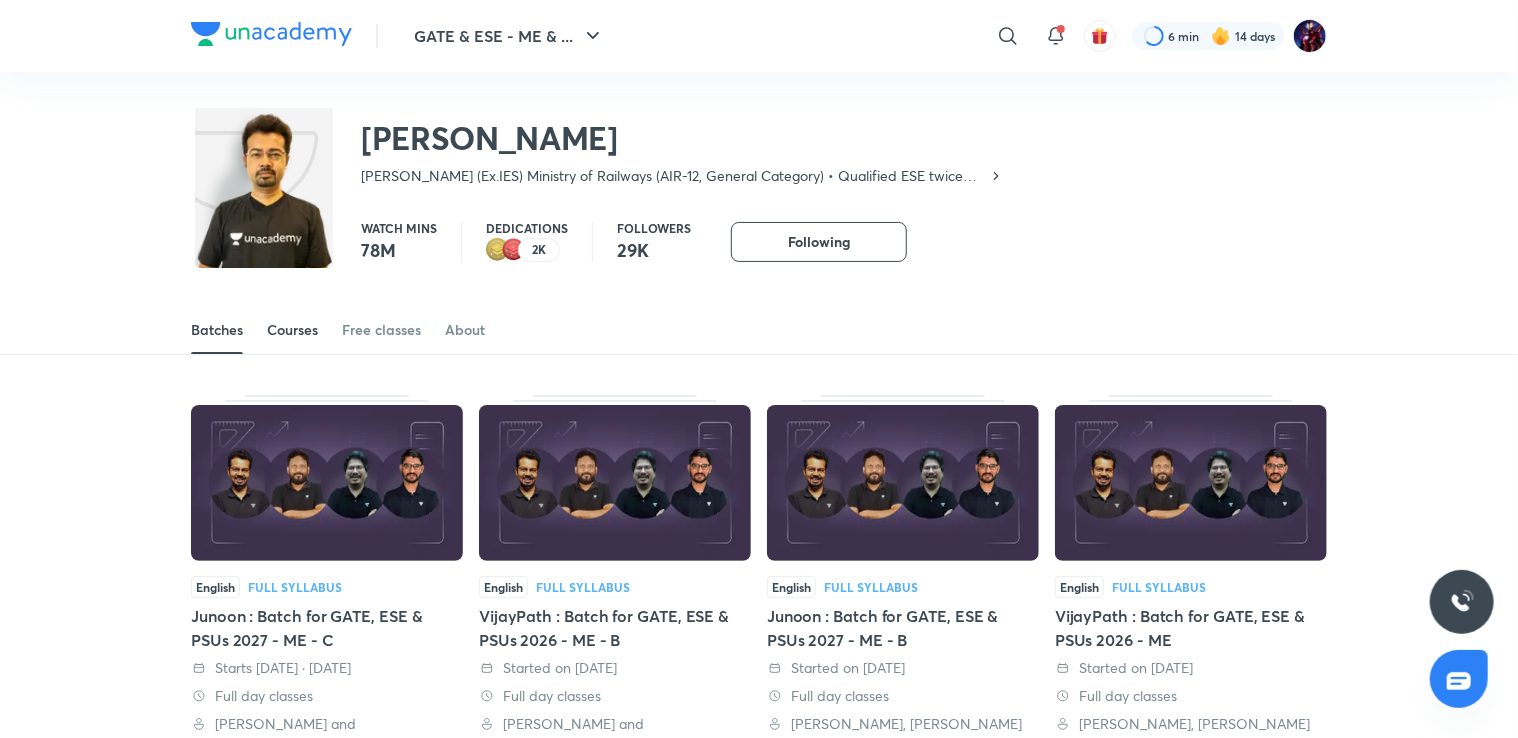 click on "Courses" at bounding box center [292, 330] 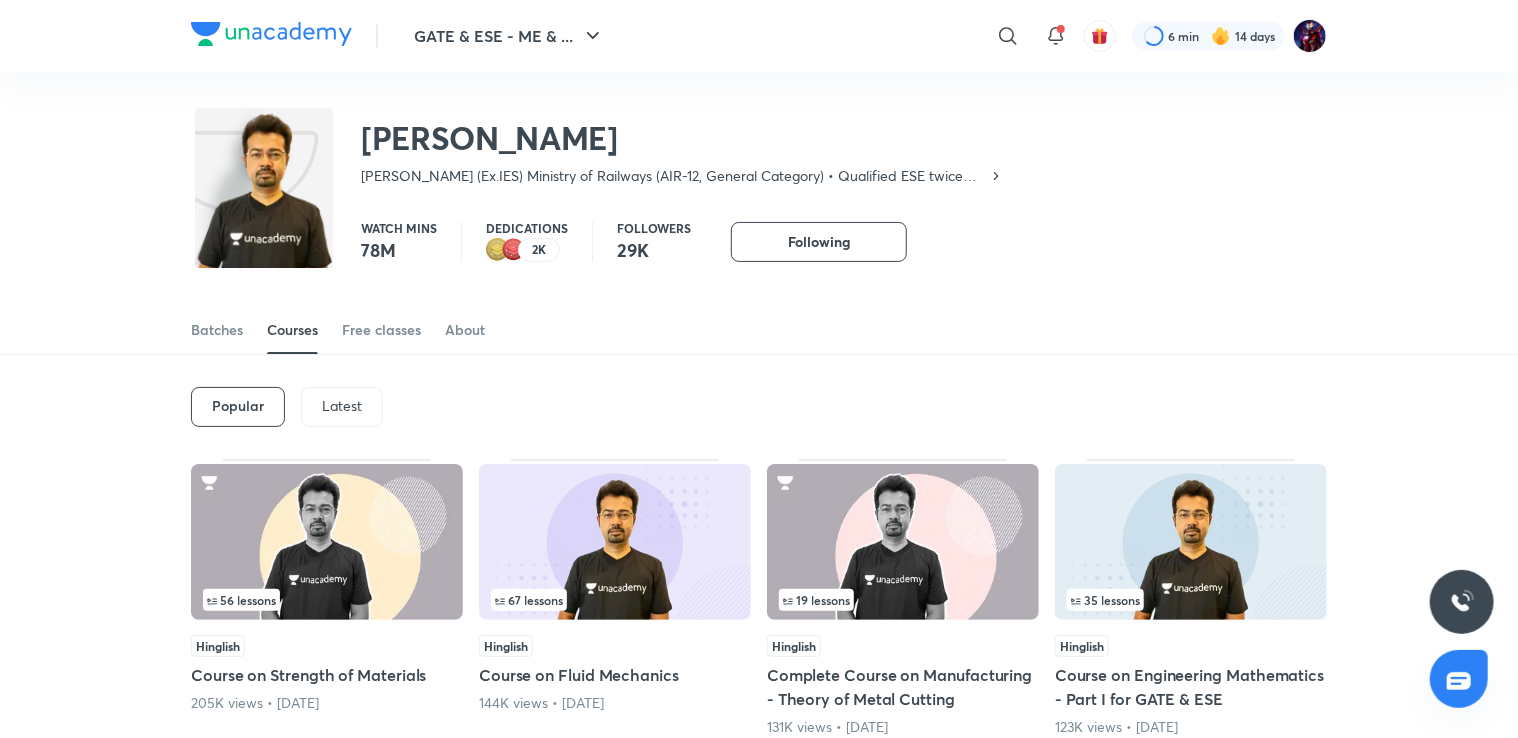 click on "Latest" at bounding box center (342, 406) 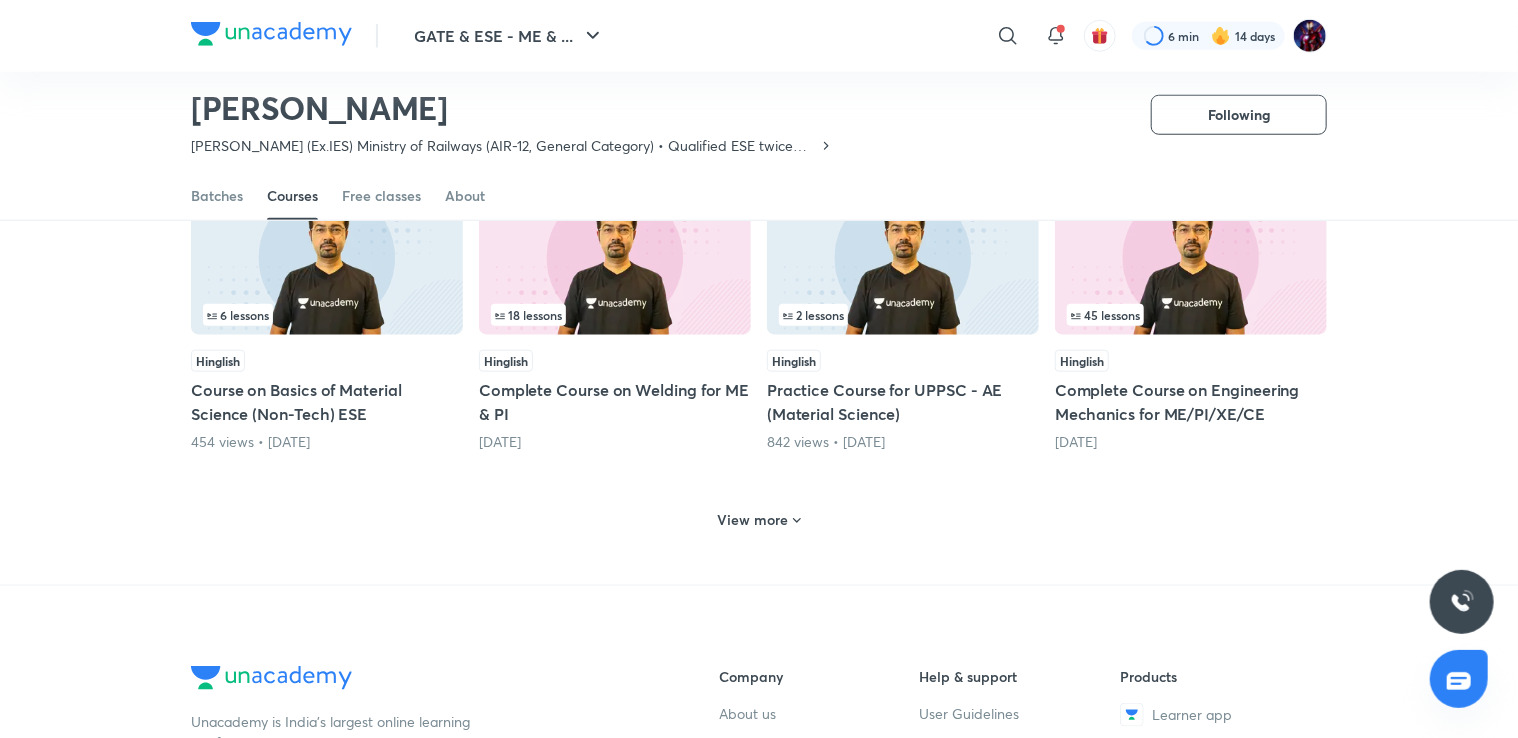 scroll, scrollTop: 863, scrollLeft: 0, axis: vertical 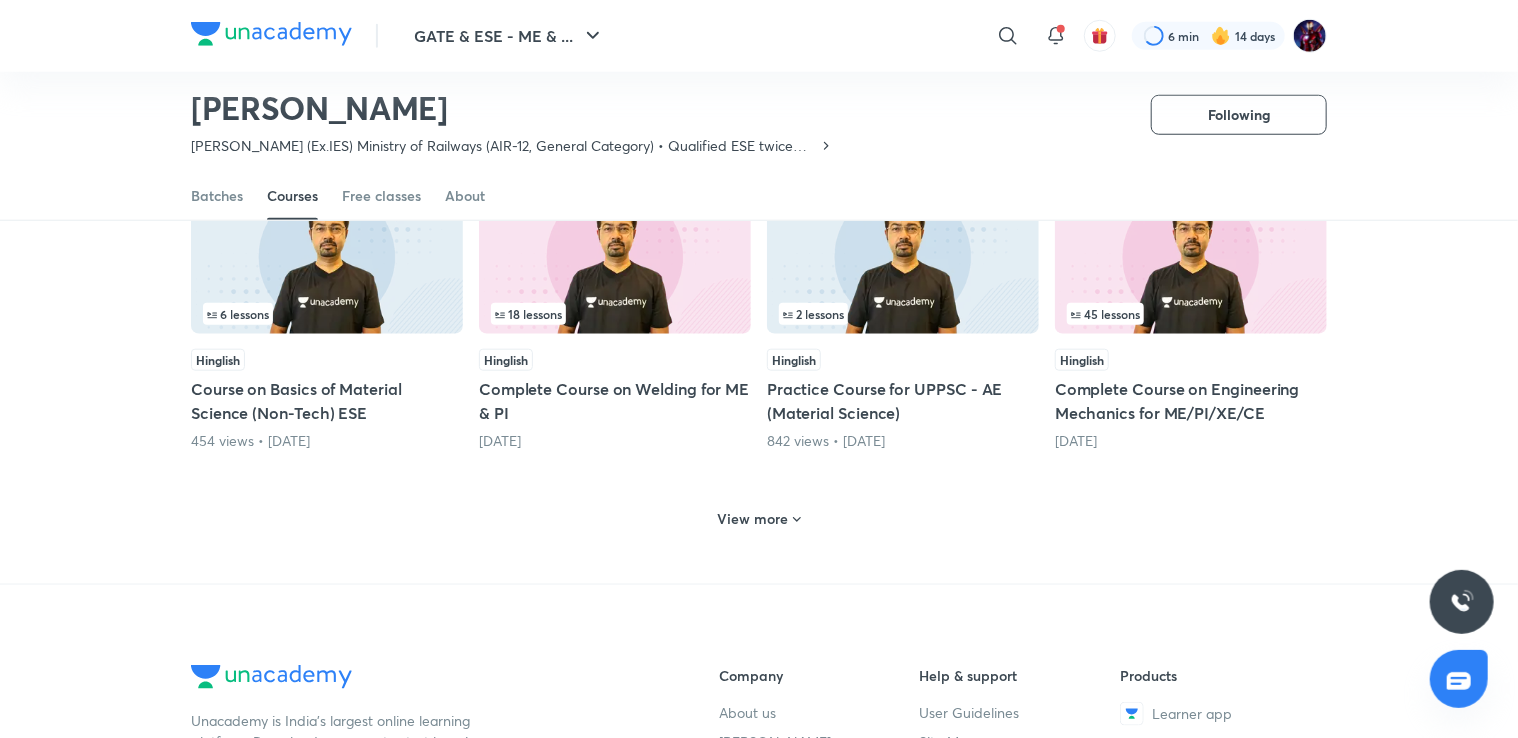 click on "View more" at bounding box center [753, 519] 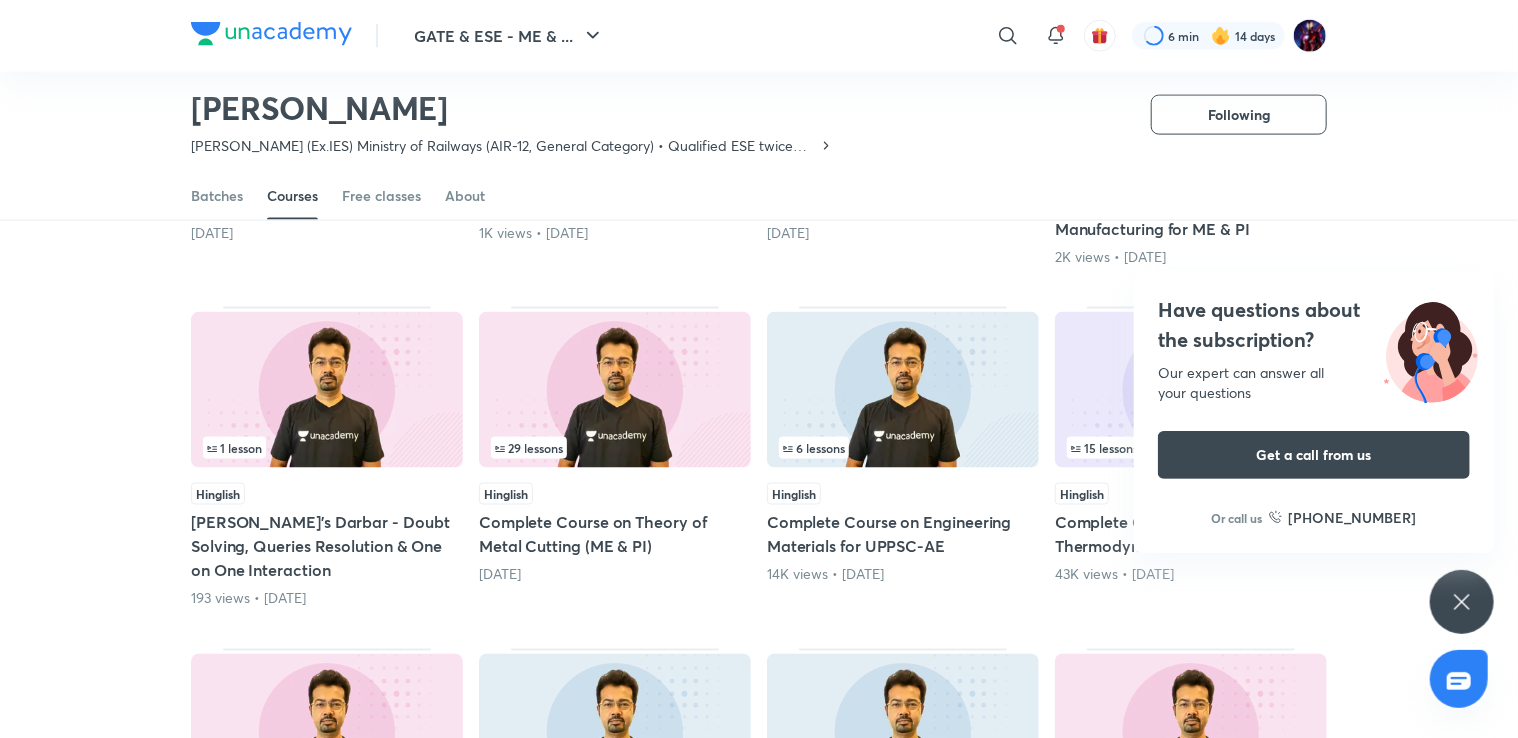 scroll, scrollTop: 1391, scrollLeft: 0, axis: vertical 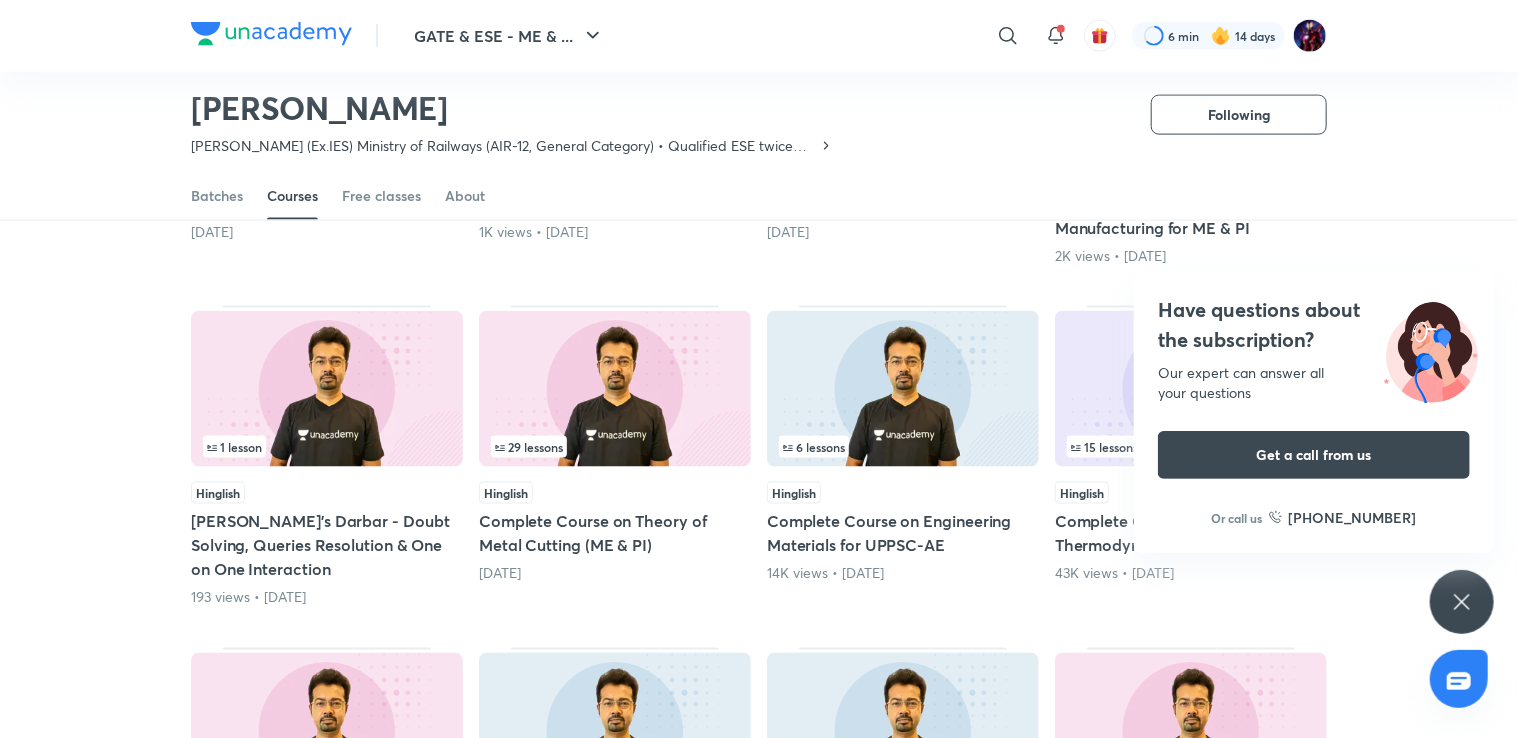 click on "Have questions about the subscription? Our expert can answer all your questions Get a call from us Or call us +91 8585858585" at bounding box center [1462, 602] 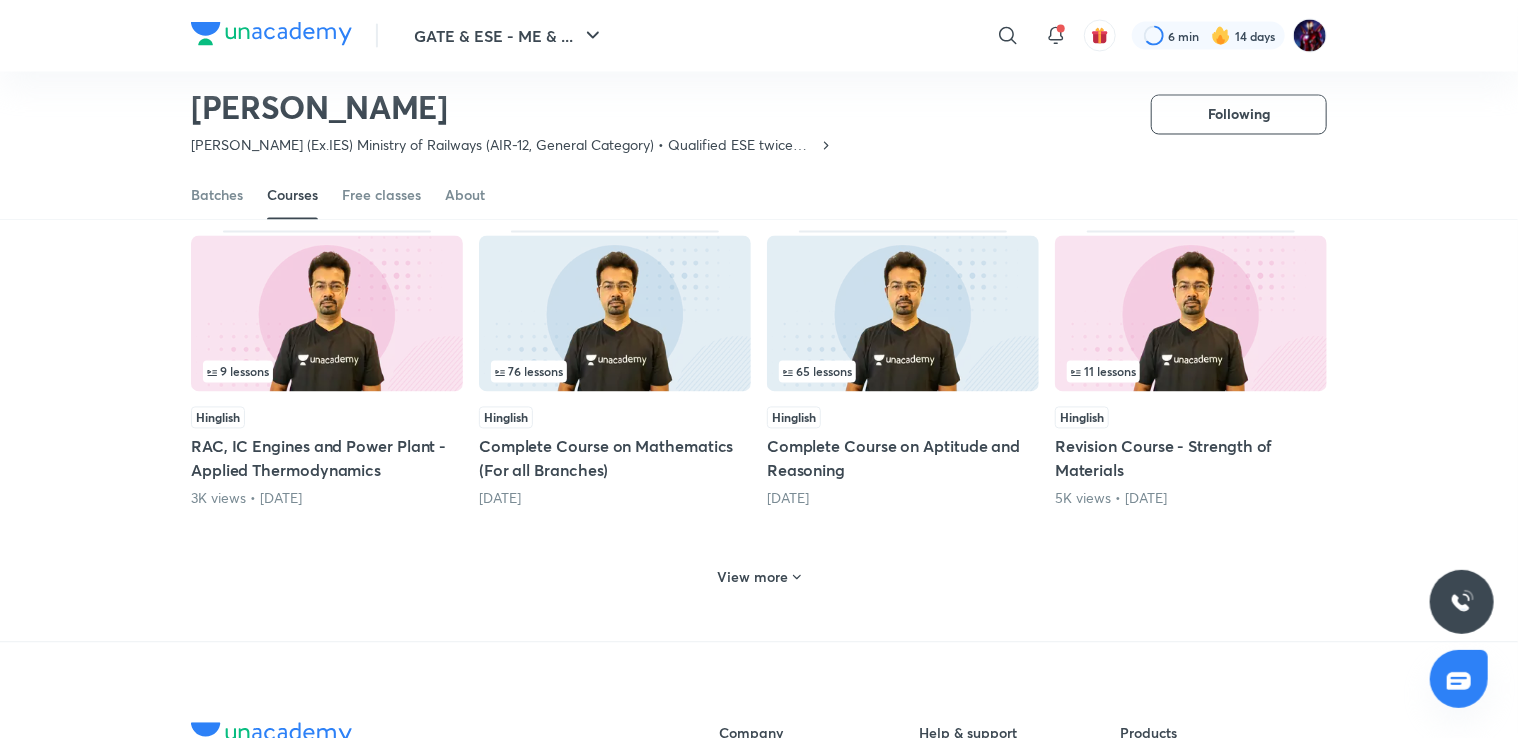 scroll, scrollTop: 1810, scrollLeft: 0, axis: vertical 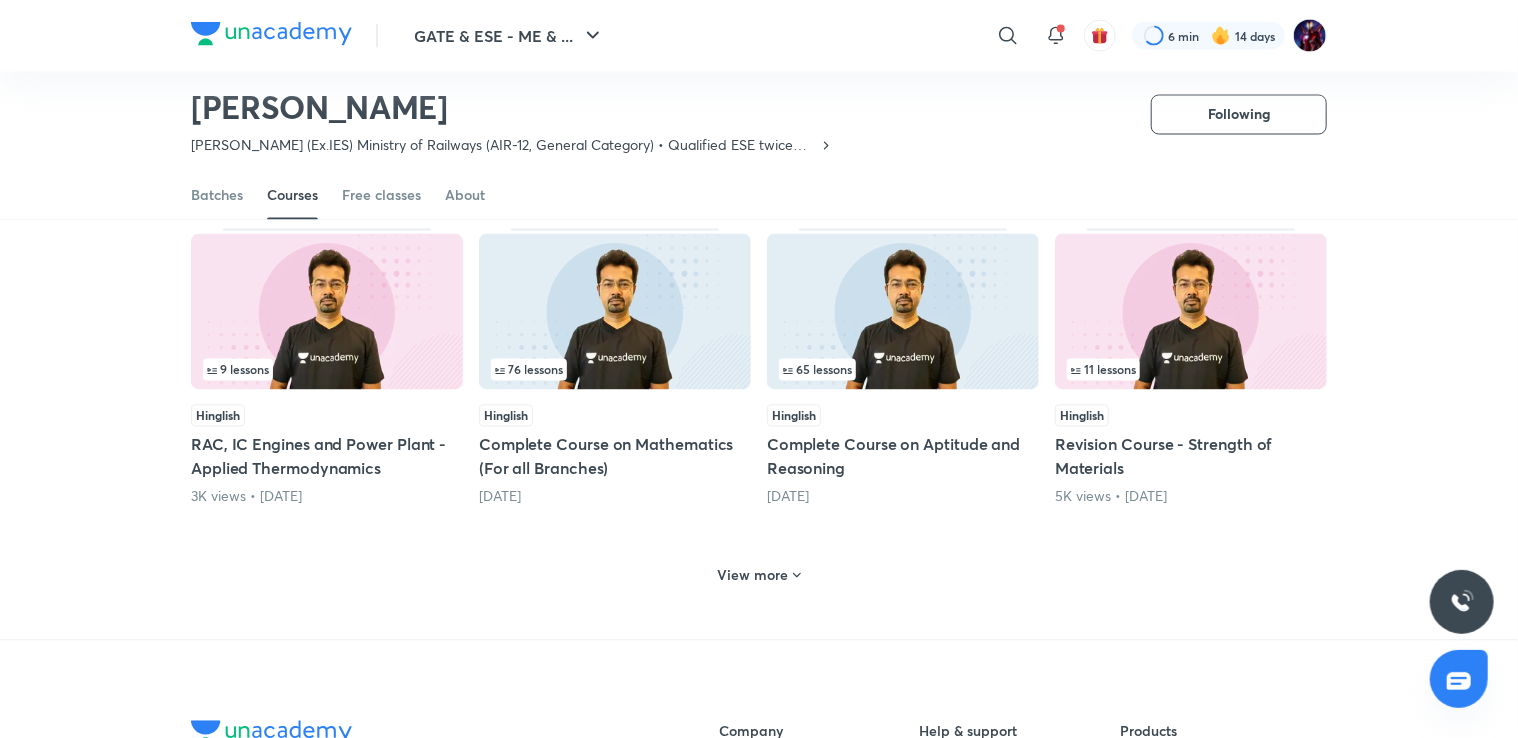 click on "View more" at bounding box center [753, 576] 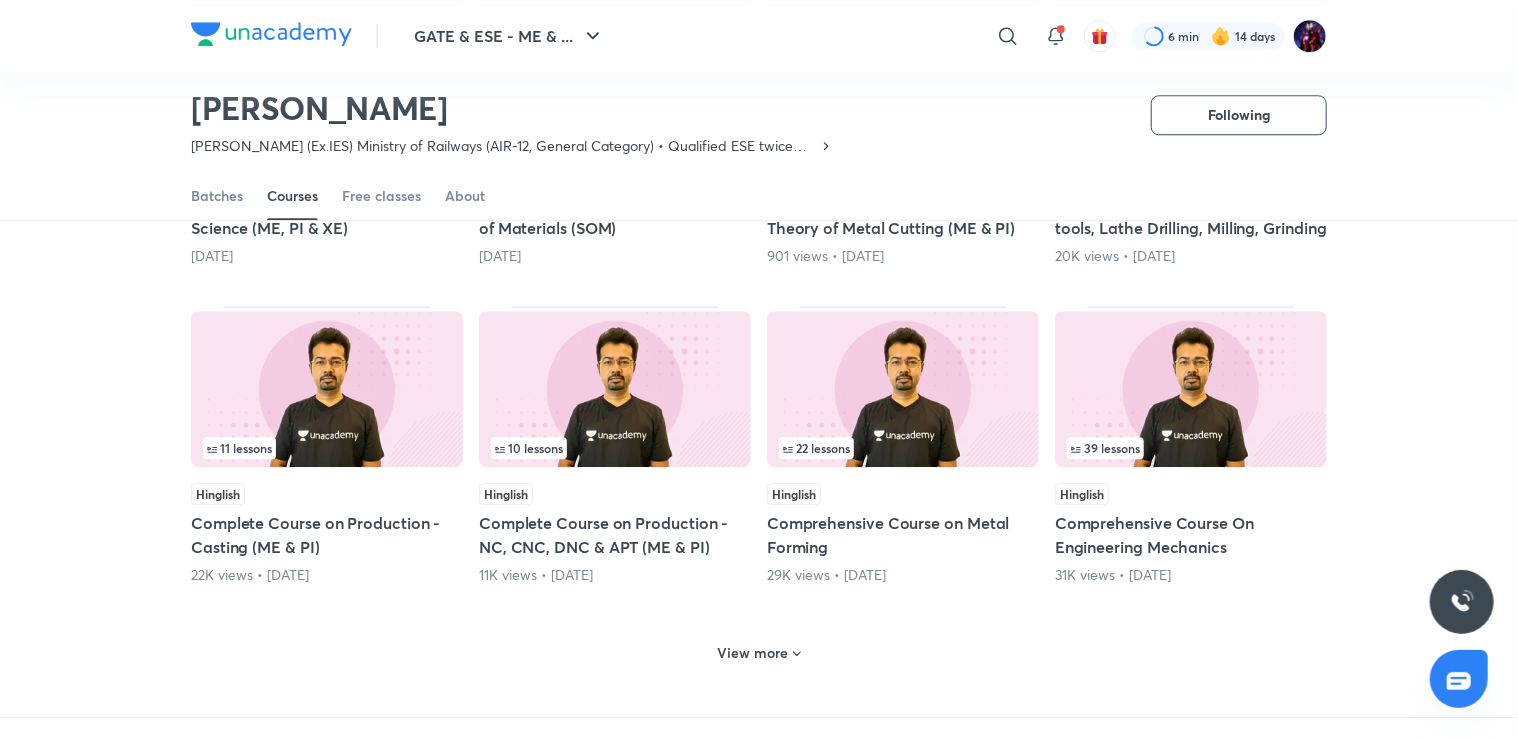scroll, scrollTop: 2692, scrollLeft: 0, axis: vertical 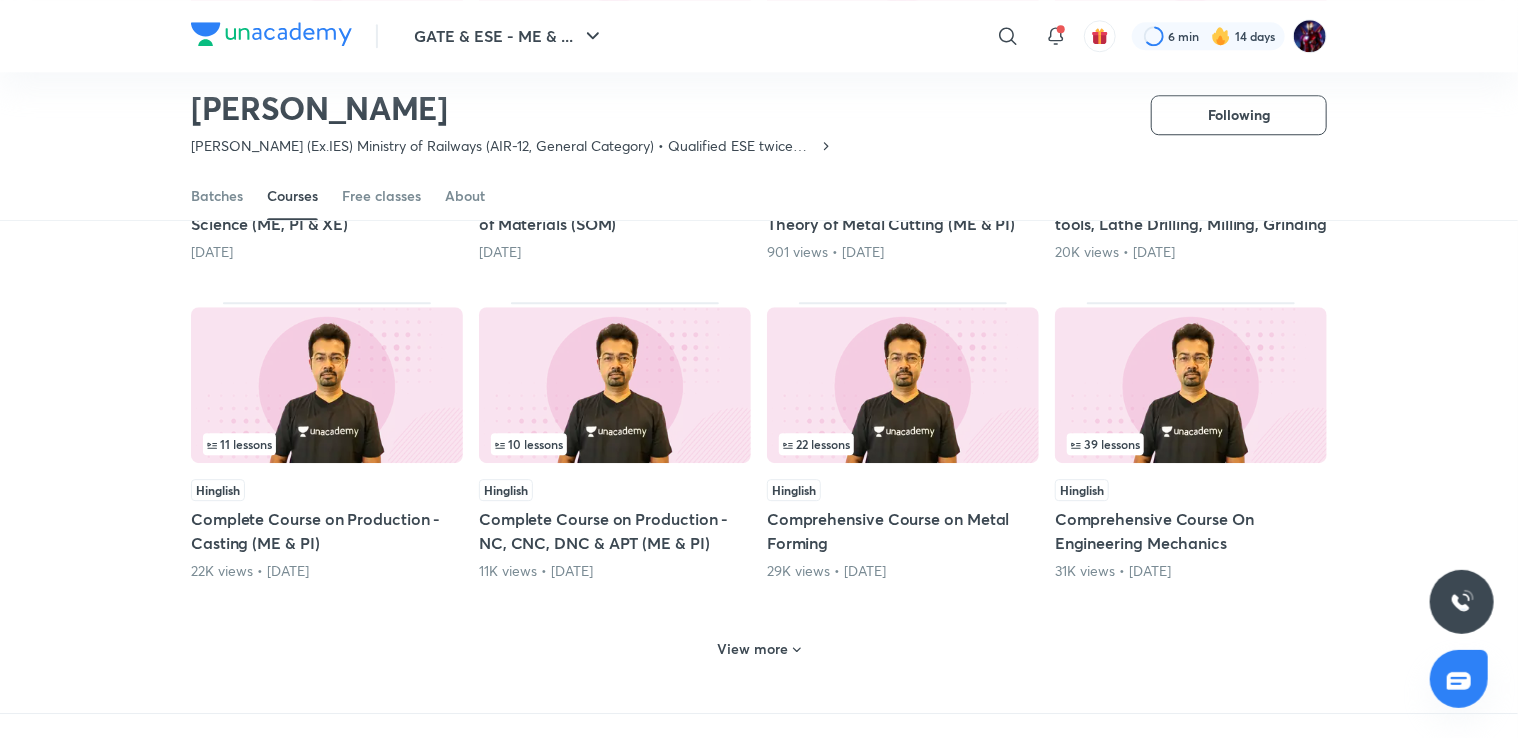 click on "View more" at bounding box center [759, 649] 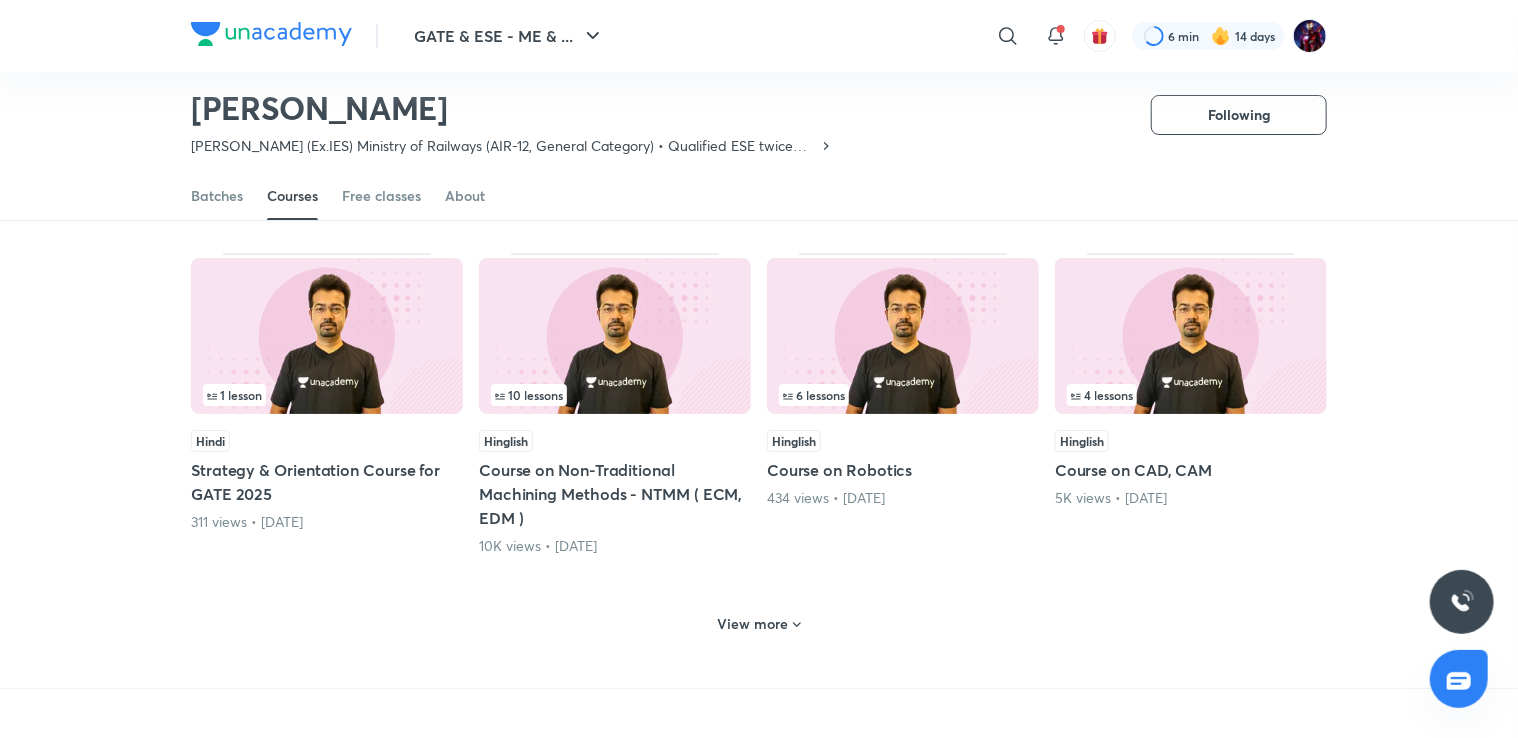 scroll, scrollTop: 3720, scrollLeft: 0, axis: vertical 